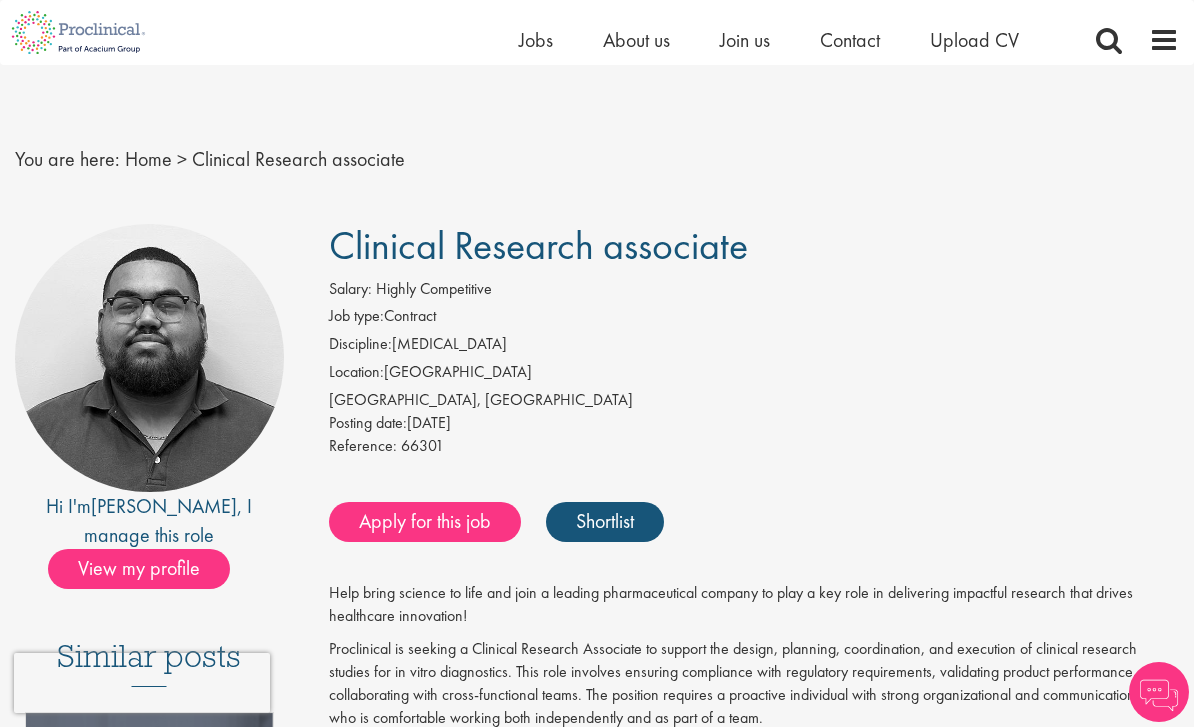 scroll, scrollTop: 214, scrollLeft: 0, axis: vertical 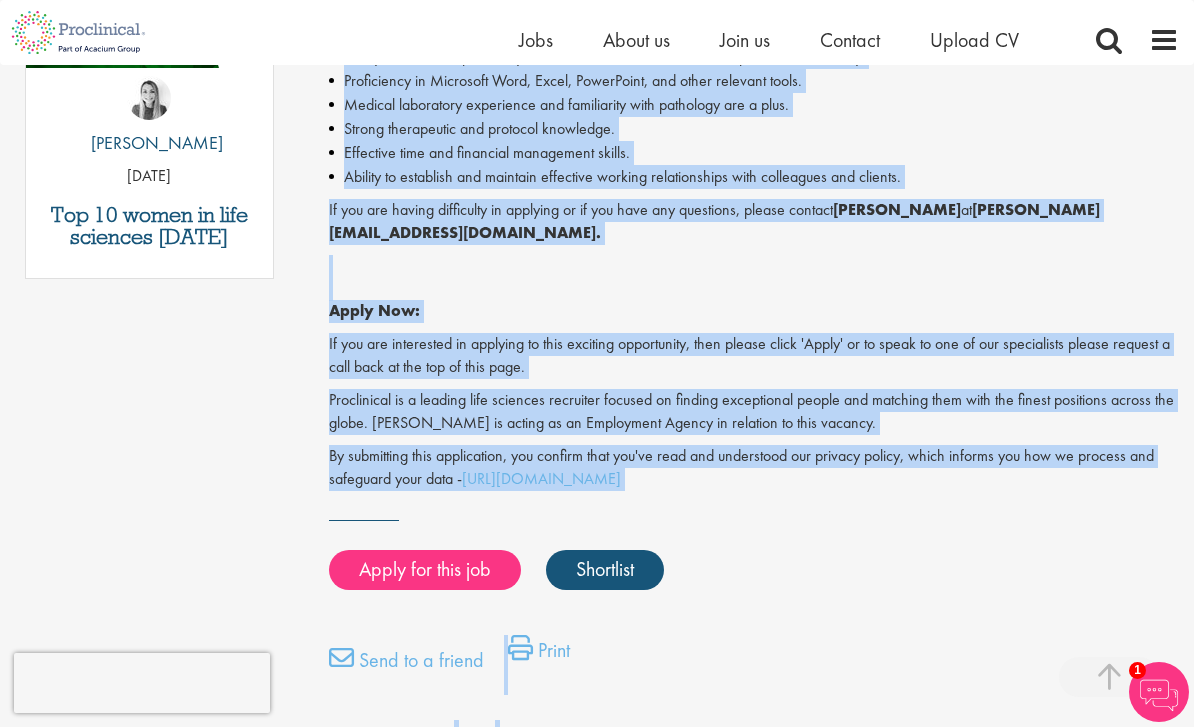drag, startPoint x: 336, startPoint y: 136, endPoint x: 781, endPoint y: 463, distance: 552.2264 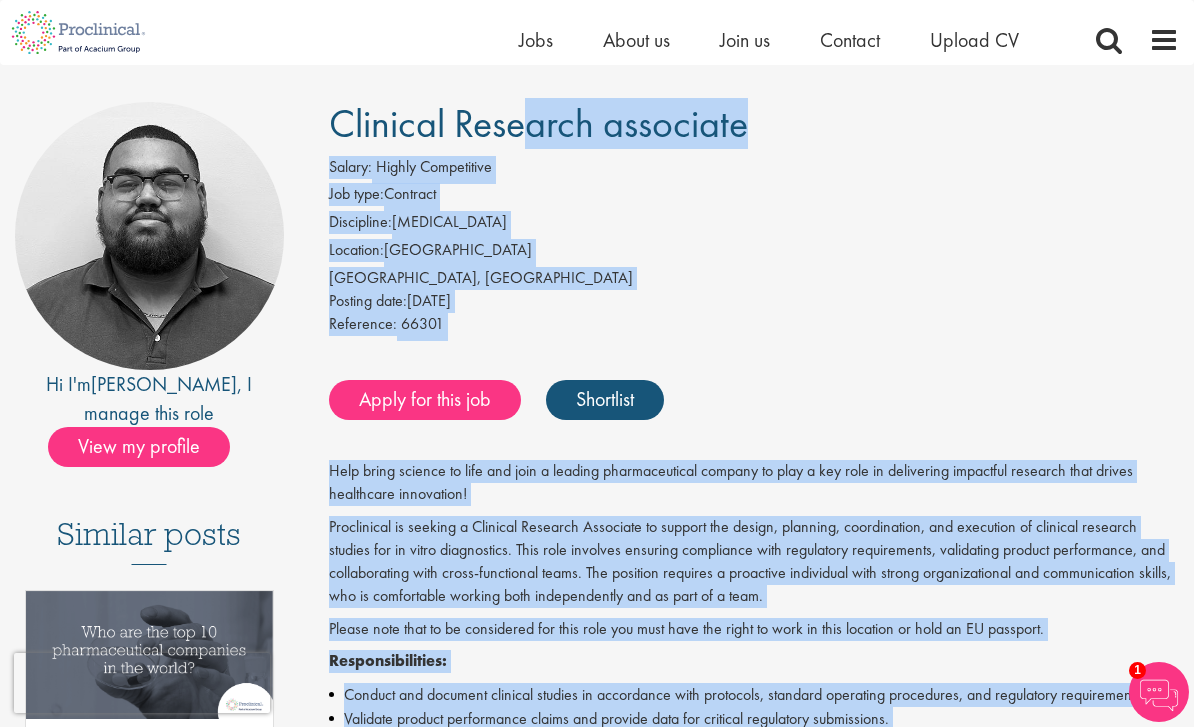 scroll, scrollTop: 99, scrollLeft: 0, axis: vertical 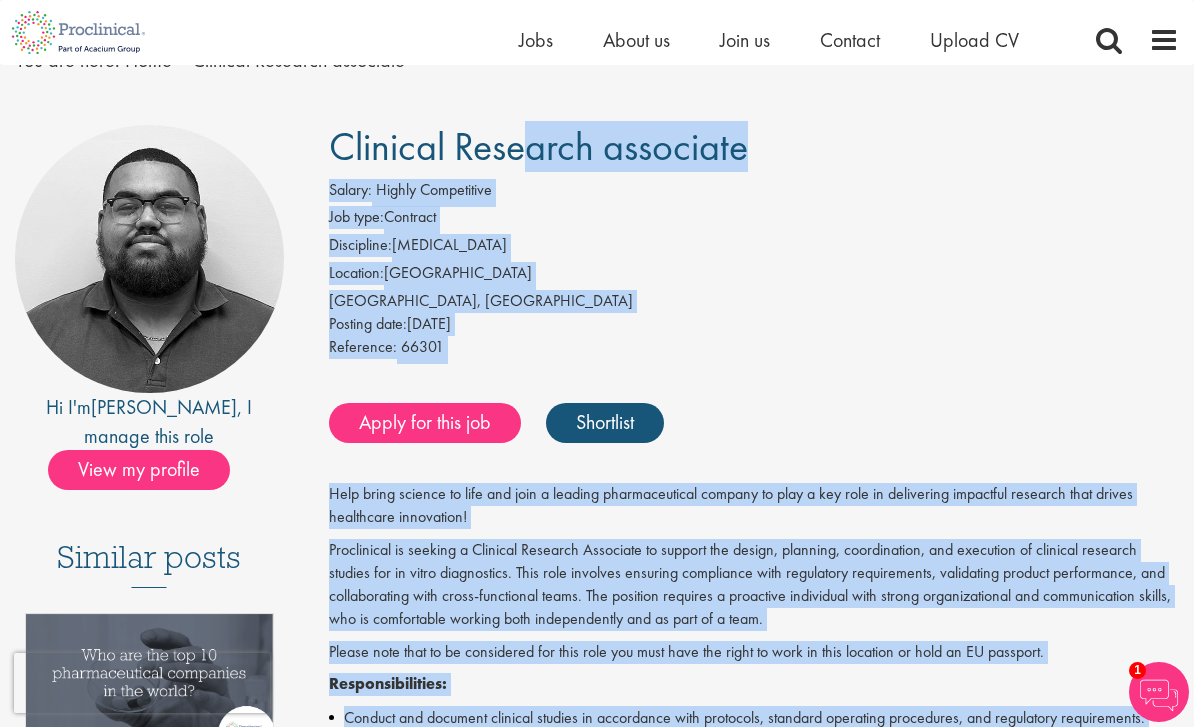 click on "Apply for this job
Shortlist" at bounding box center [752, 423] 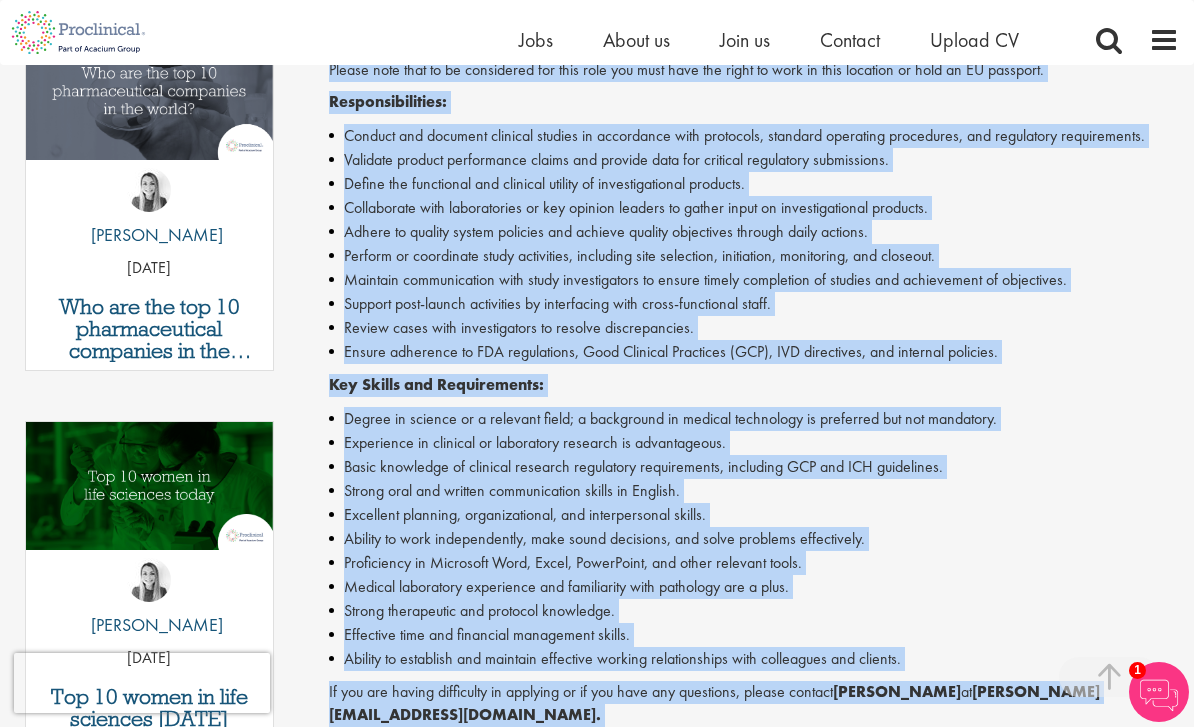 scroll, scrollTop: 701, scrollLeft: 0, axis: vertical 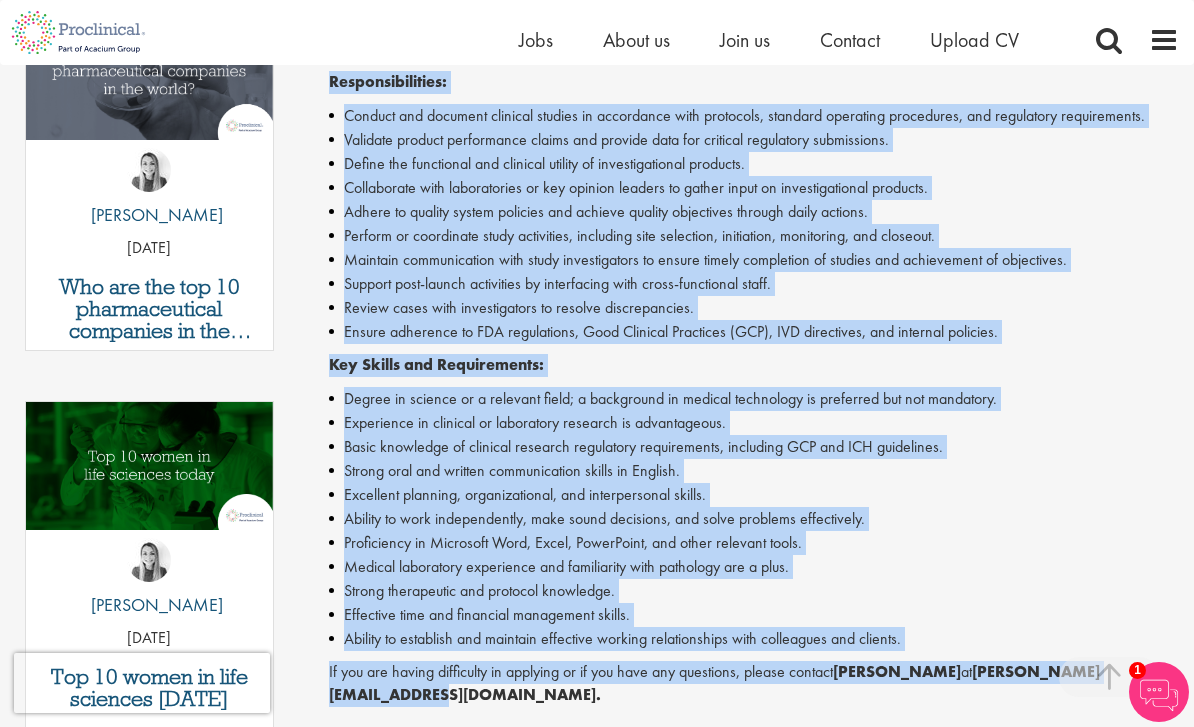 drag, startPoint x: 340, startPoint y: 143, endPoint x: 789, endPoint y: 681, distance: 700.74603 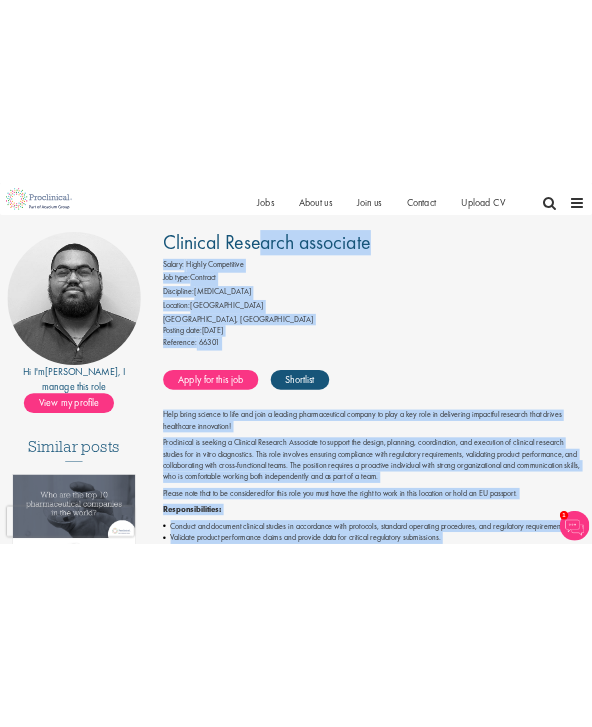 scroll, scrollTop: 0, scrollLeft: 0, axis: both 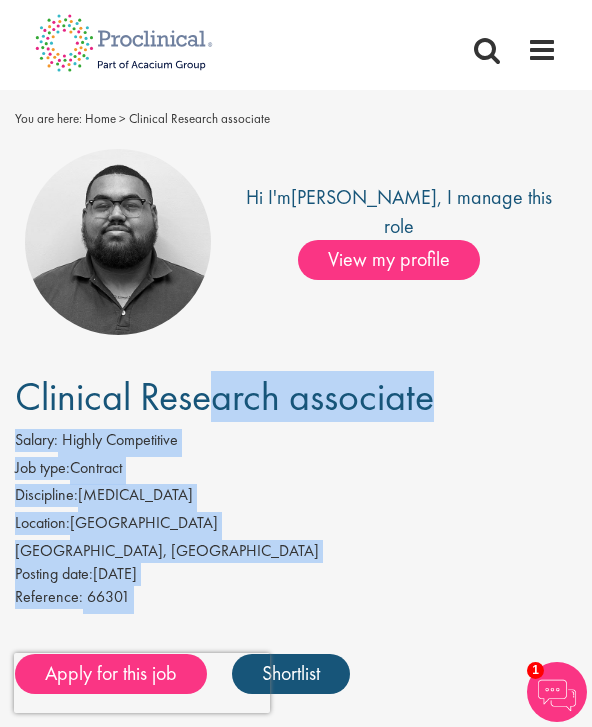 click on "Clinical Research associate" at bounding box center [224, 396] 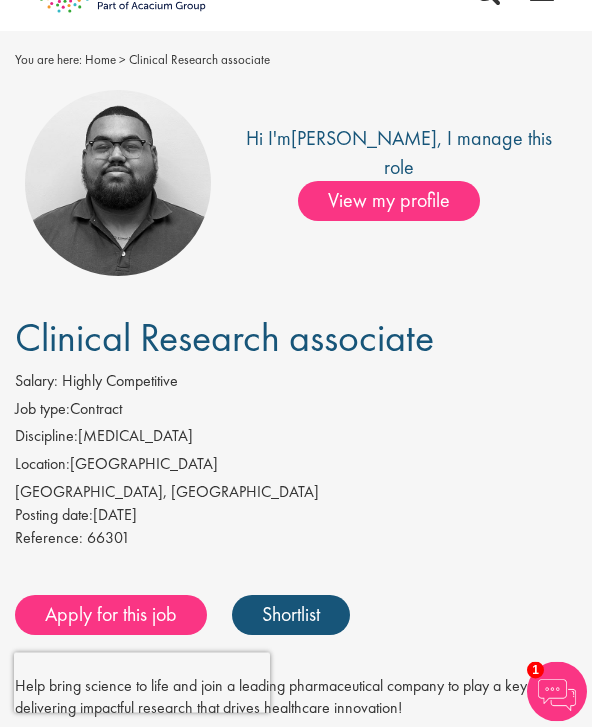 scroll, scrollTop: 0, scrollLeft: 0, axis: both 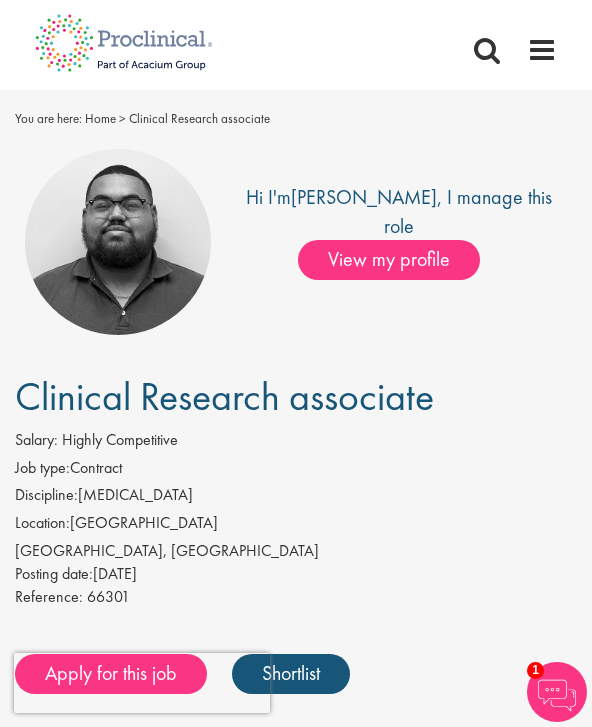 click on "Hi I'm  Ashley , I manage this role
View my profile
Similar posts
Who are the top 10 pharmaceutical companies in the world? (2025)
by" at bounding box center [296, 1288] 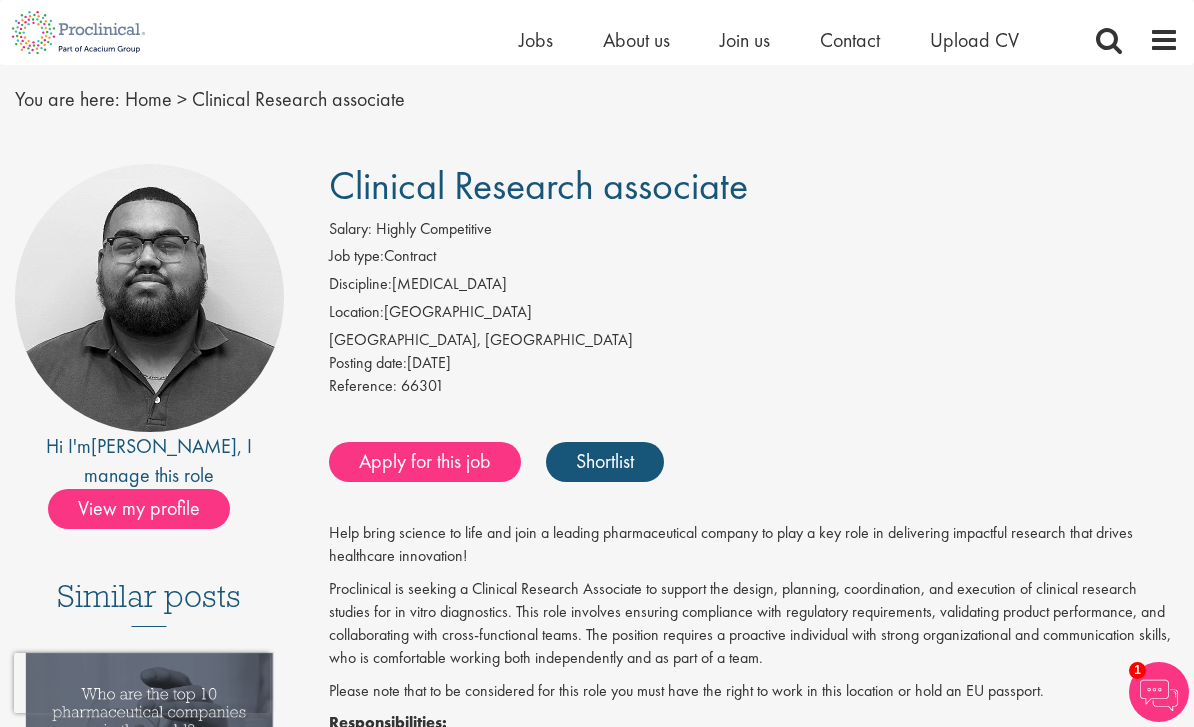 scroll, scrollTop: 0, scrollLeft: 0, axis: both 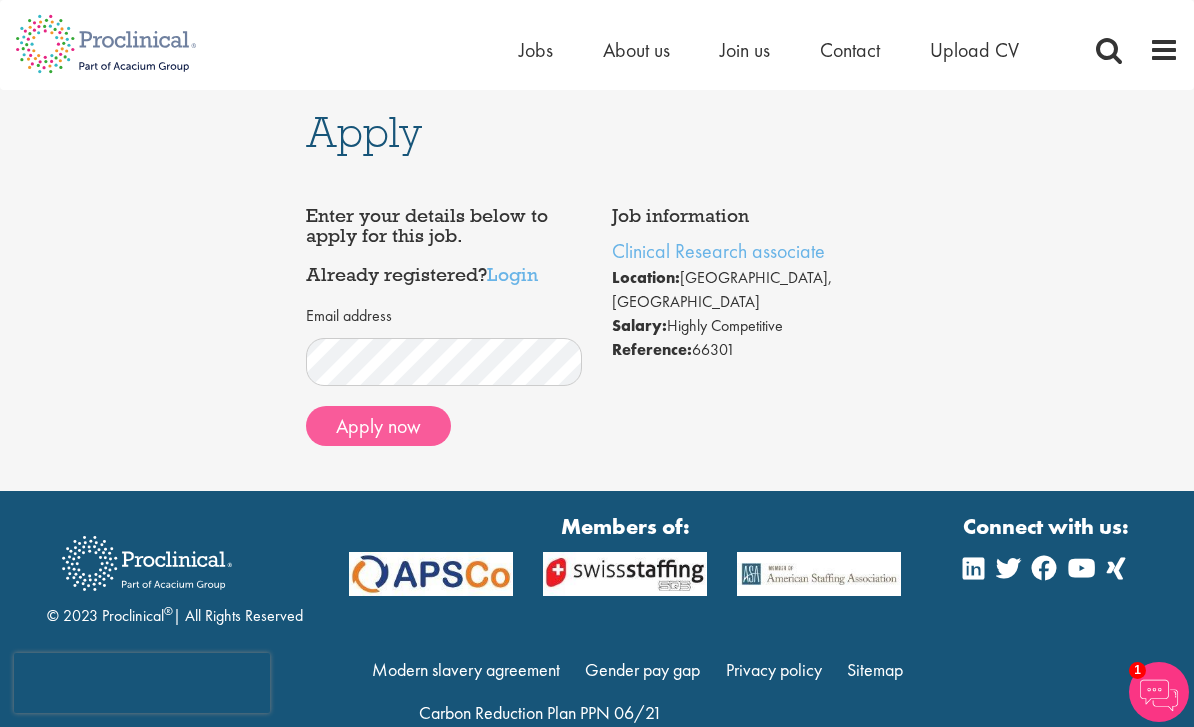 click on "Apply now" at bounding box center (378, 426) 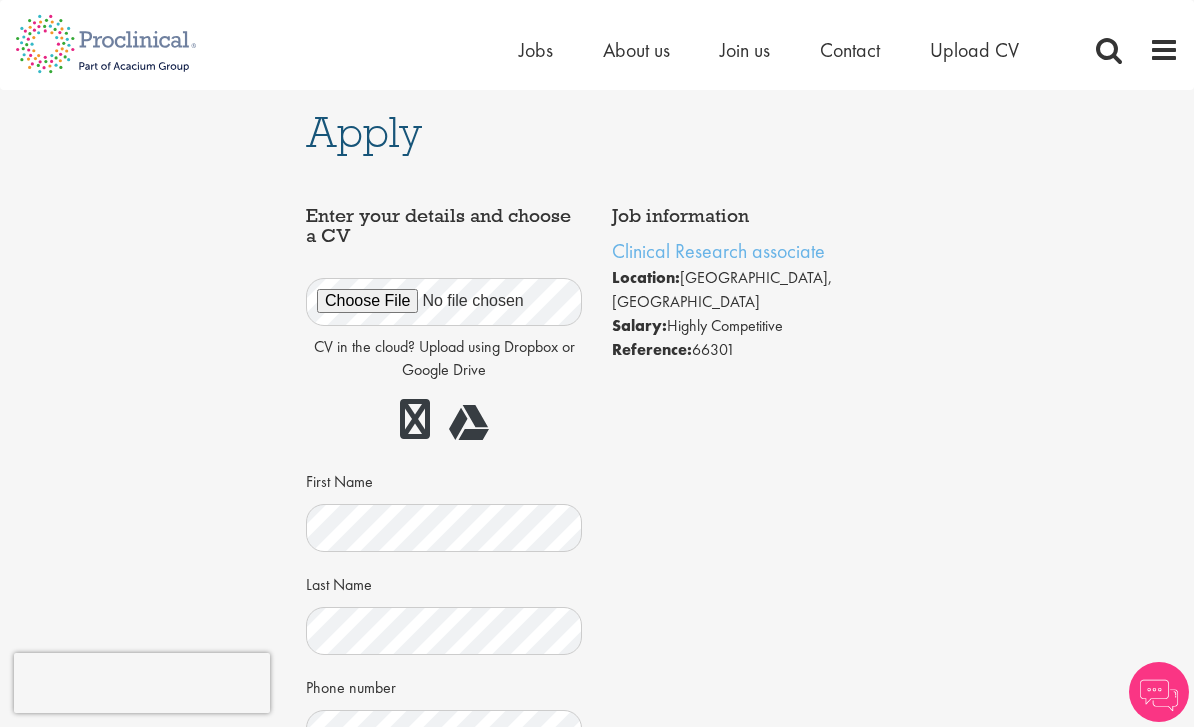 scroll, scrollTop: 0, scrollLeft: 0, axis: both 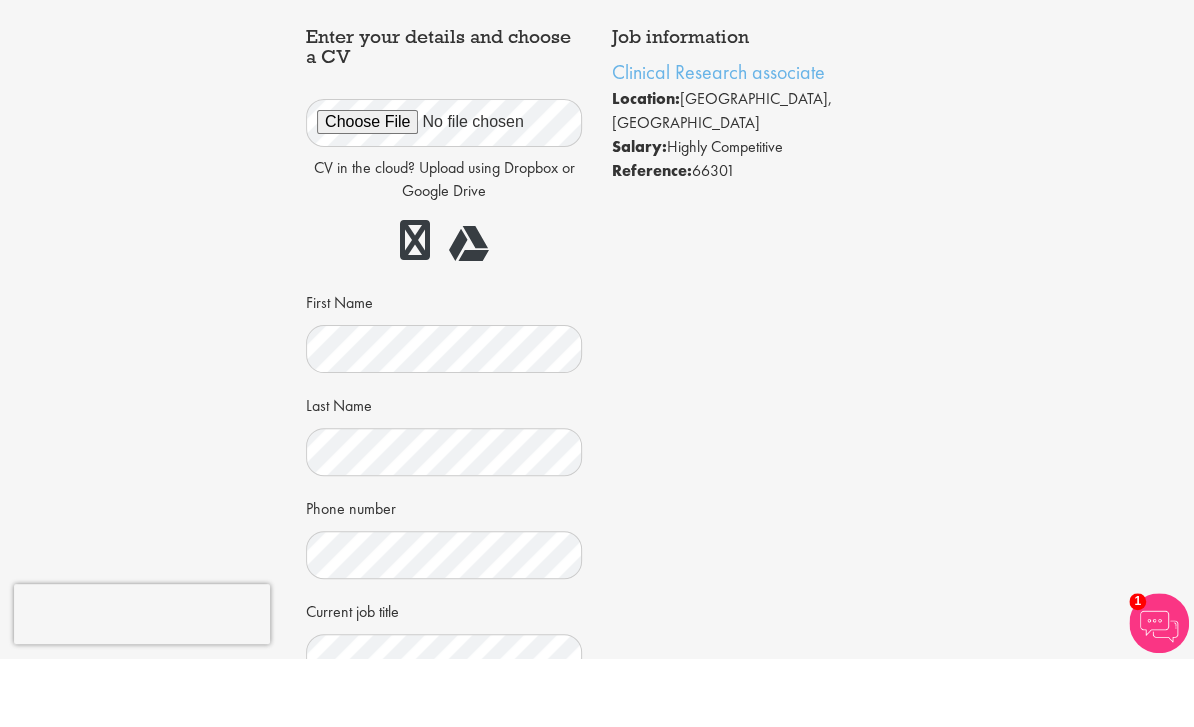 drag, startPoint x: 583, startPoint y: 427, endPoint x: -1, endPoint y: -156, distance: 825.1939 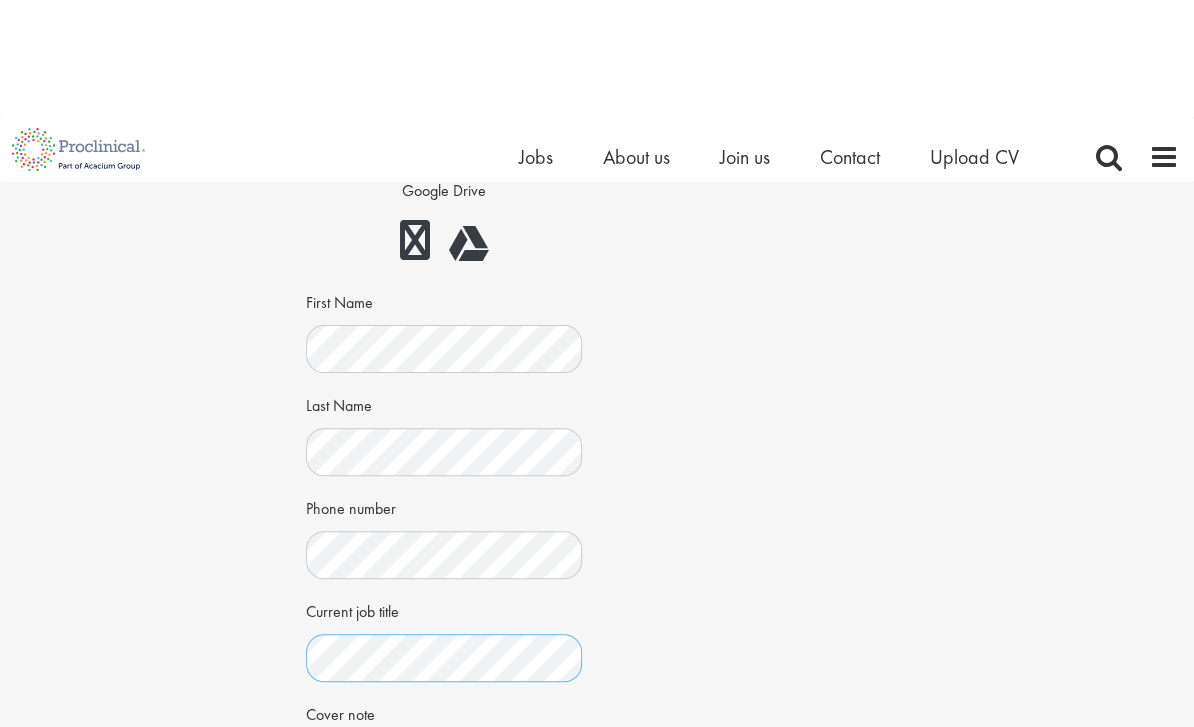 scroll, scrollTop: 276, scrollLeft: 0, axis: vertical 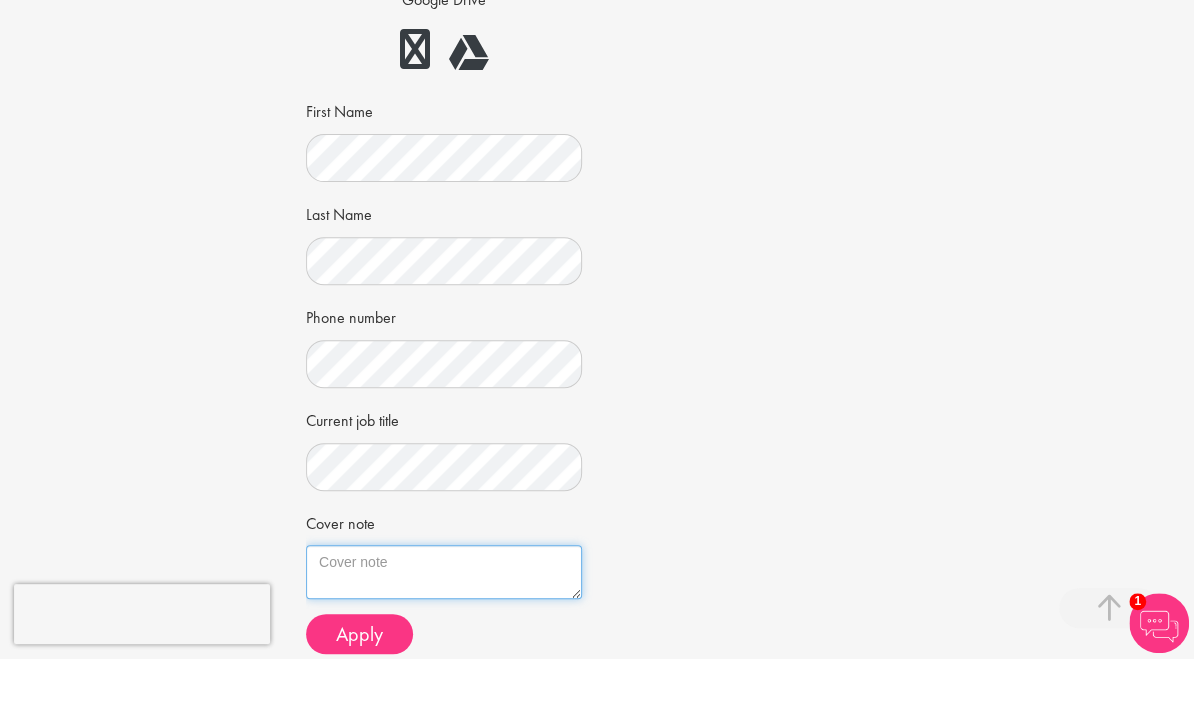 click on "Cover note" at bounding box center [444, 641] 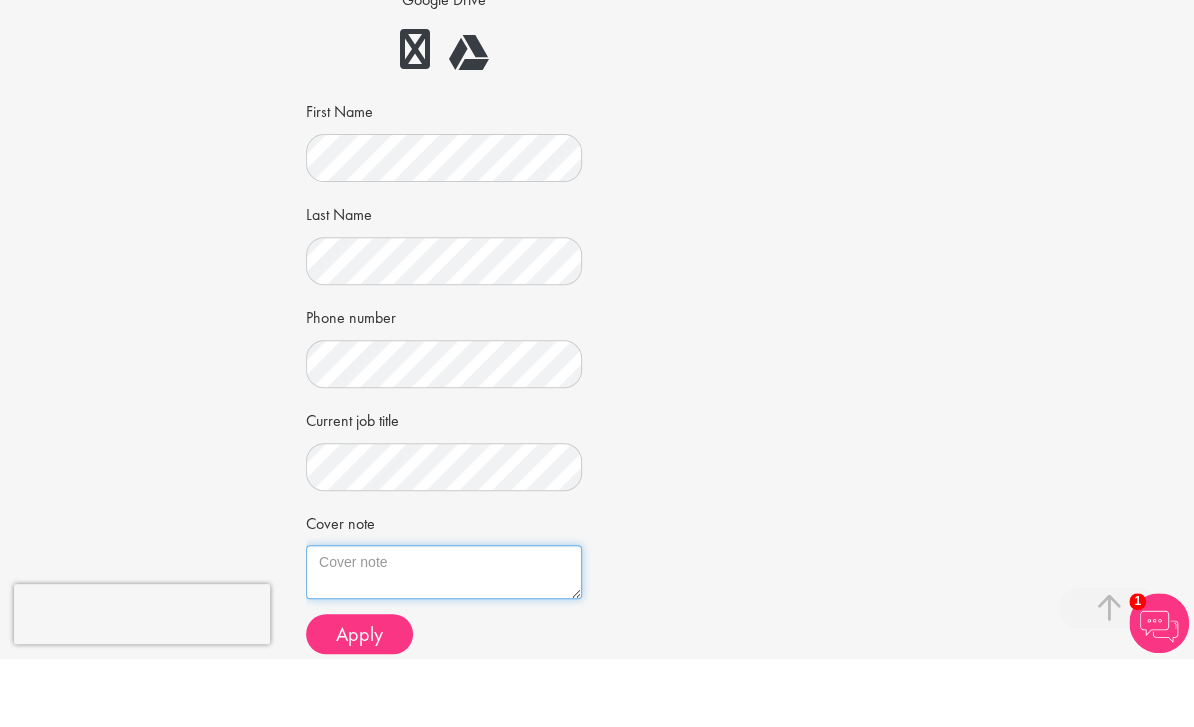 paste on "Louis Brooksbank
Harrogate, UK
louisbrooksbank@icloud.com
23rd July 2025
Proclinical
Zug, Switzerland
RE: Clinical Research associate
Ref: 66301
Dear Mr Bennett,
I am writing to express my interest in the Clinical Research Associate contract position recently advertised by Proclinical. With a strong academic foundation in biomedical science, hands on laboratory experience, and a genuine enthusiasm for clinical research, I am confident in my ability to contribute meaningfully to your ongoing diagnostic and regulatory efforts.
During my time at The University of Sheffield, where I graduated with First Class Honours in BSc Biomedical Science, I gained significant exposure to core areas such as molecular cell biology, pharmacological techniques, and human physiology. These modules were reinforced by practical experience in research focused coursework and a major research project that developed my skills in experimental design, data collection, and interpretation. I was honoured to receive ‘The Physiological S..." 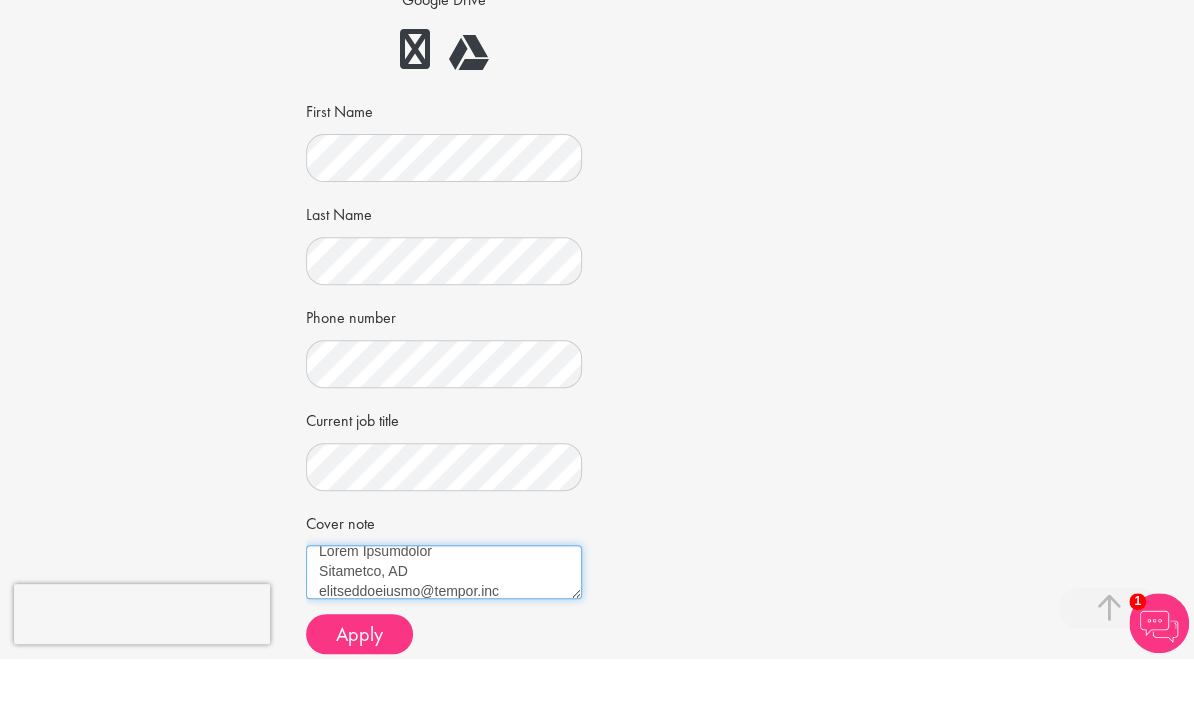 scroll, scrollTop: 31, scrollLeft: 0, axis: vertical 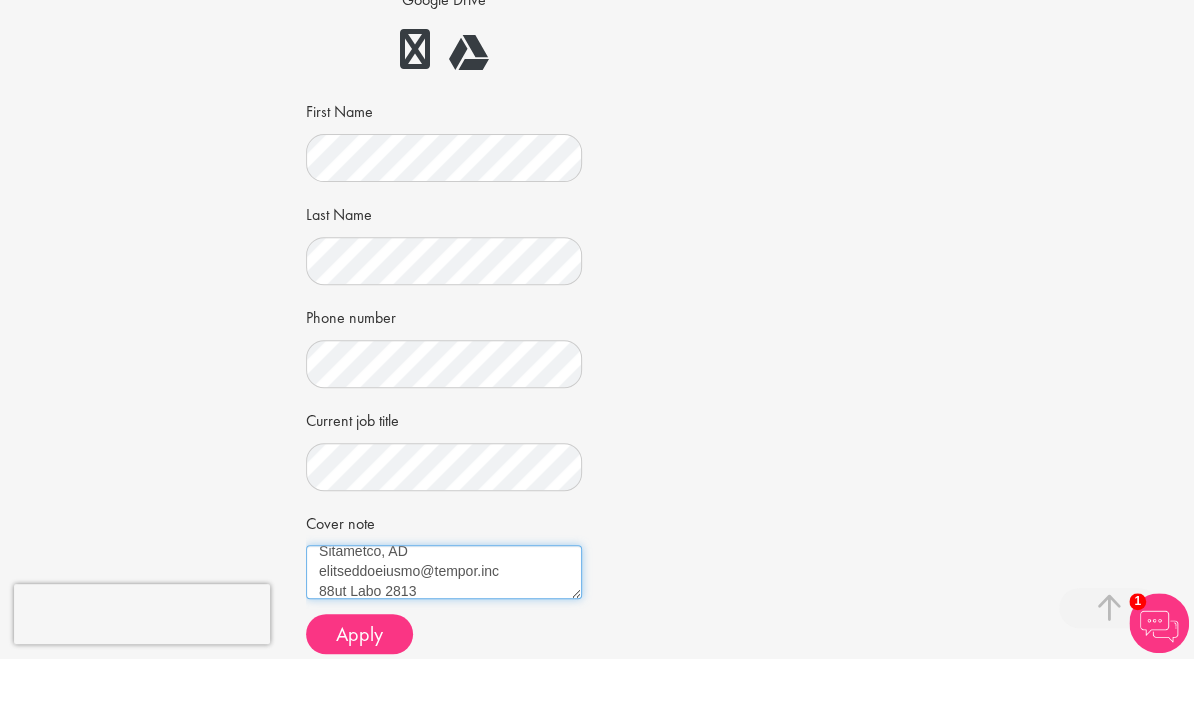 click on "Cover note" at bounding box center (444, 641) 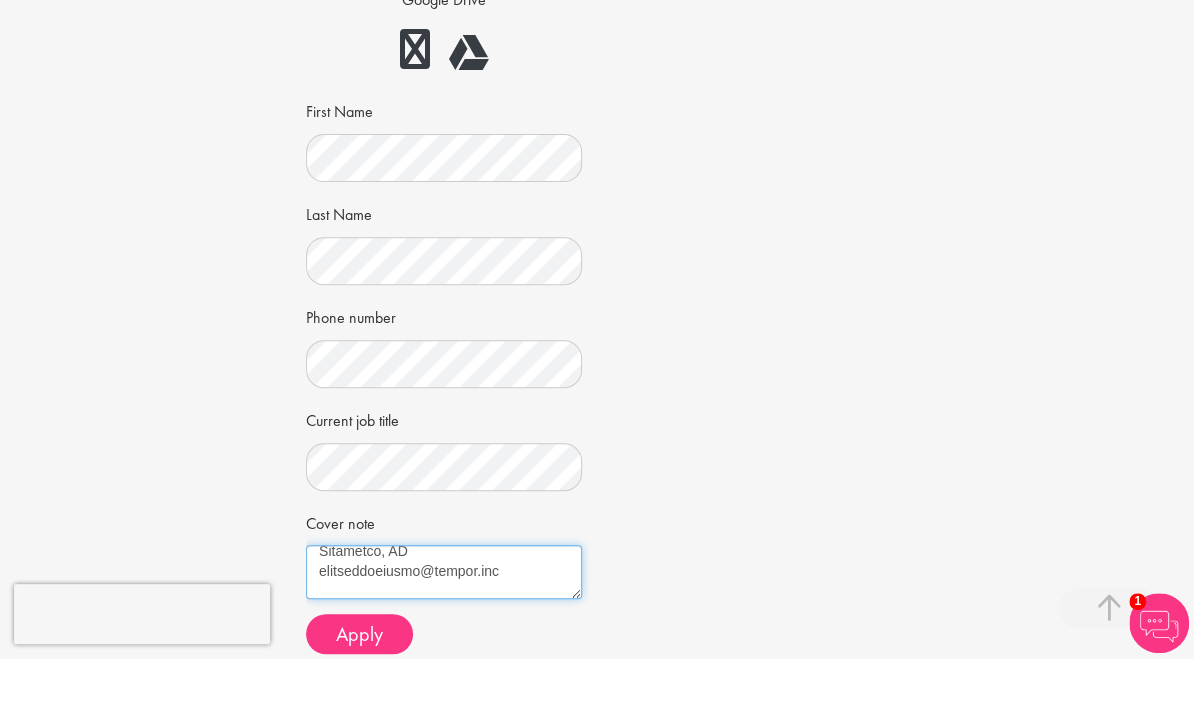 scroll, scrollTop: 32, scrollLeft: 0, axis: vertical 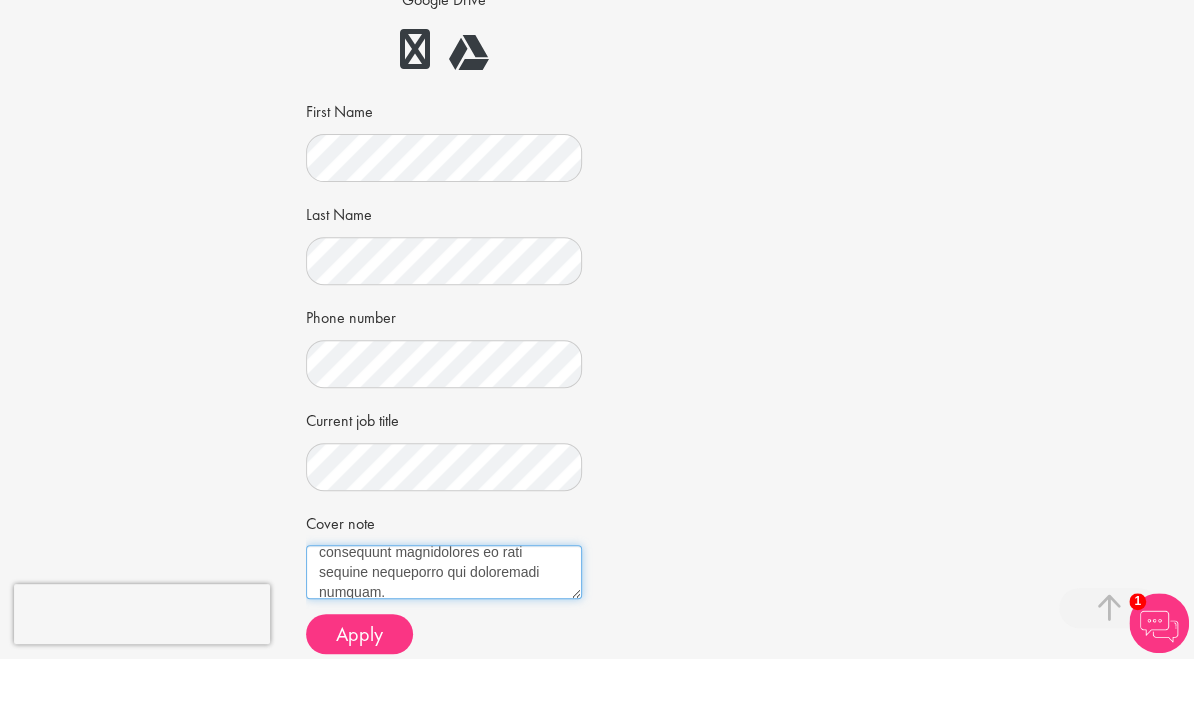 click on "Cover note" at bounding box center (444, 641) 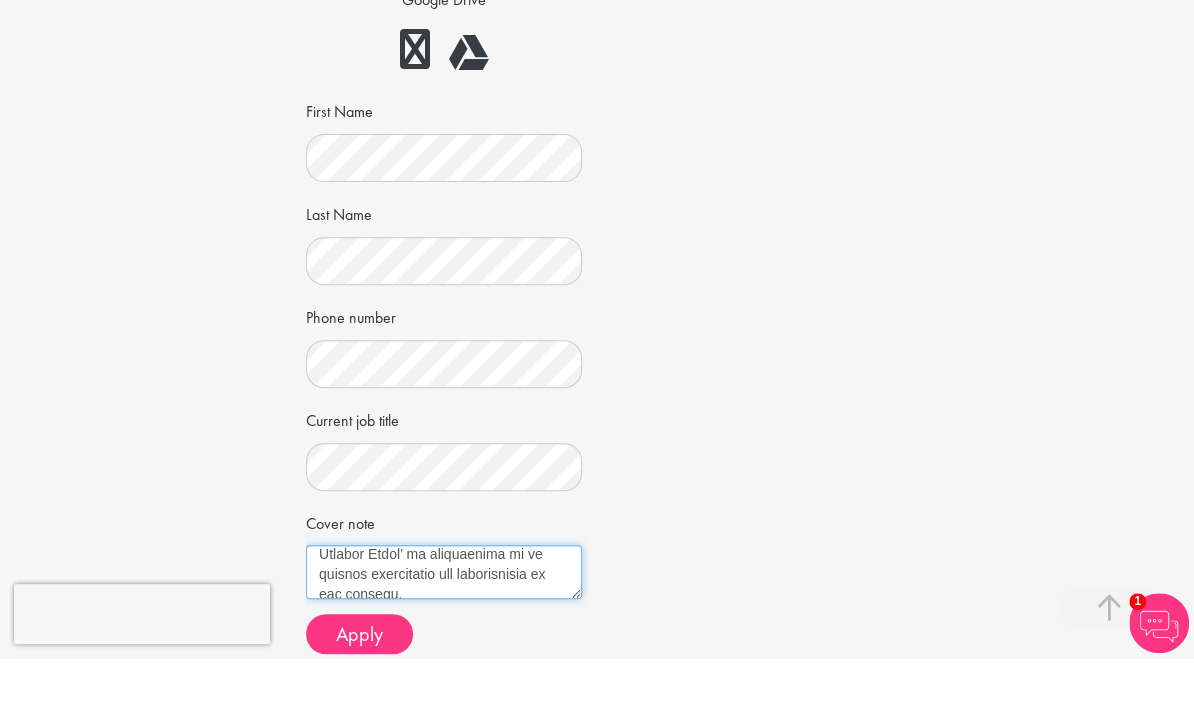 click on "Cover note" at bounding box center (444, 641) 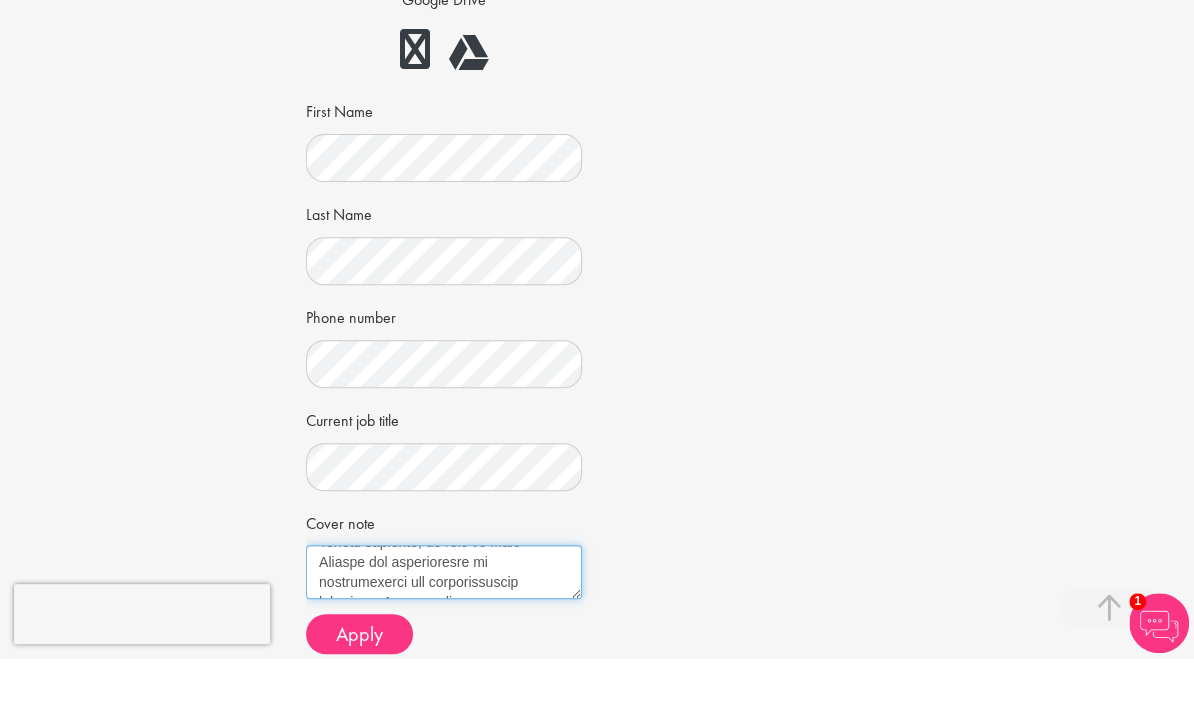 scroll, scrollTop: 1079, scrollLeft: 0, axis: vertical 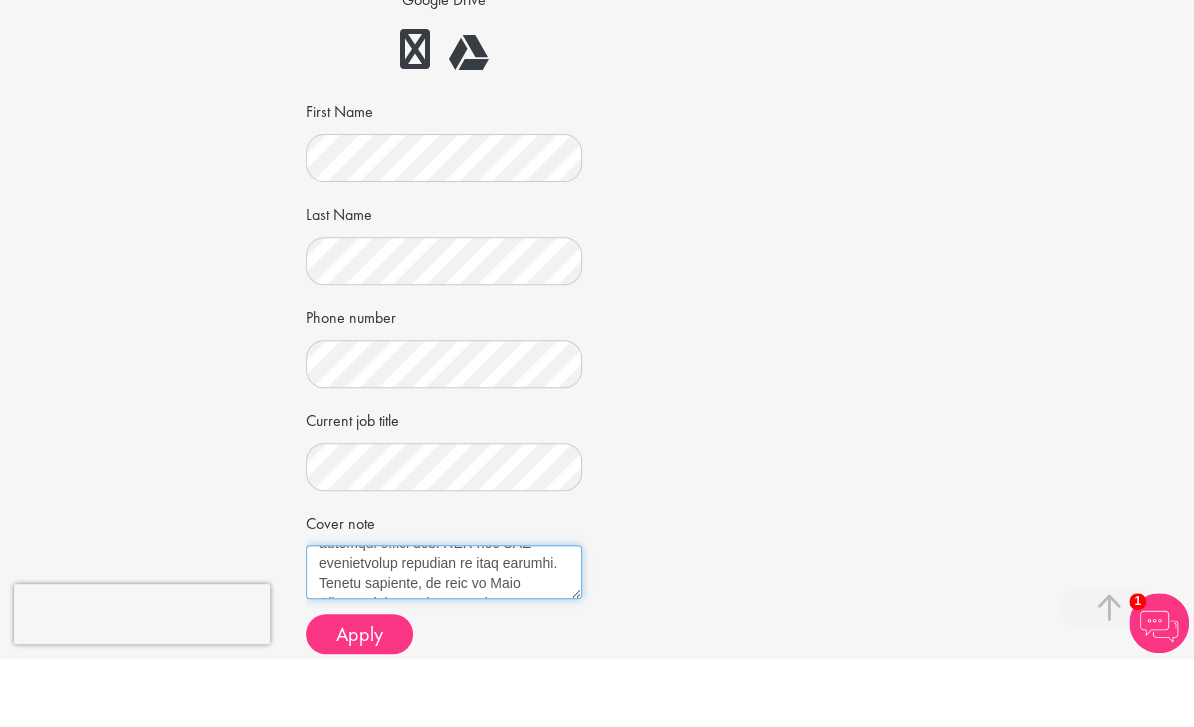 click on "Cover note" at bounding box center (444, 641) 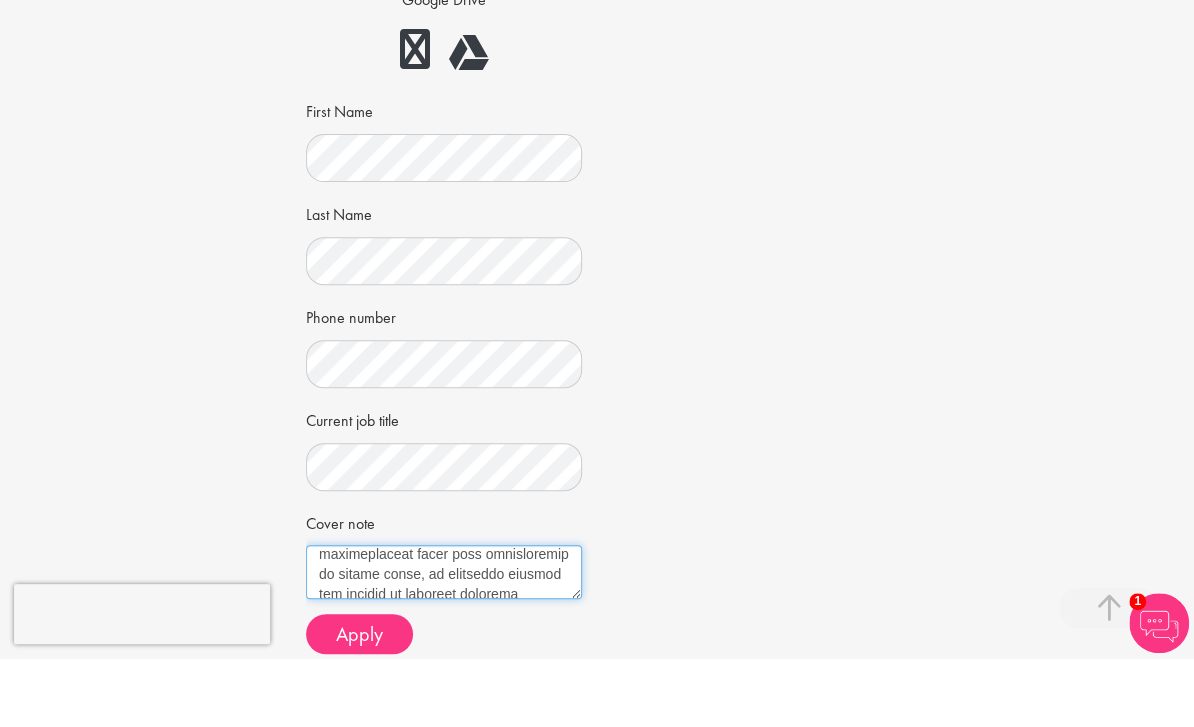 scroll, scrollTop: 1301, scrollLeft: 0, axis: vertical 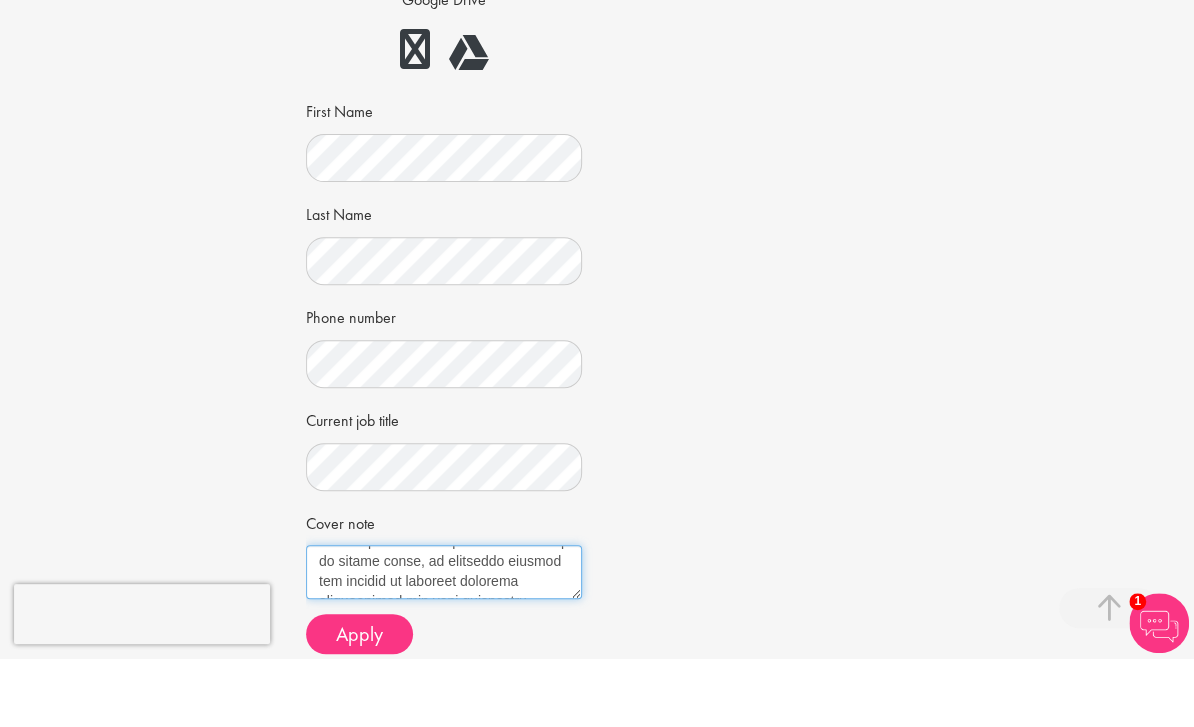 click on "Cover note" at bounding box center (444, 641) 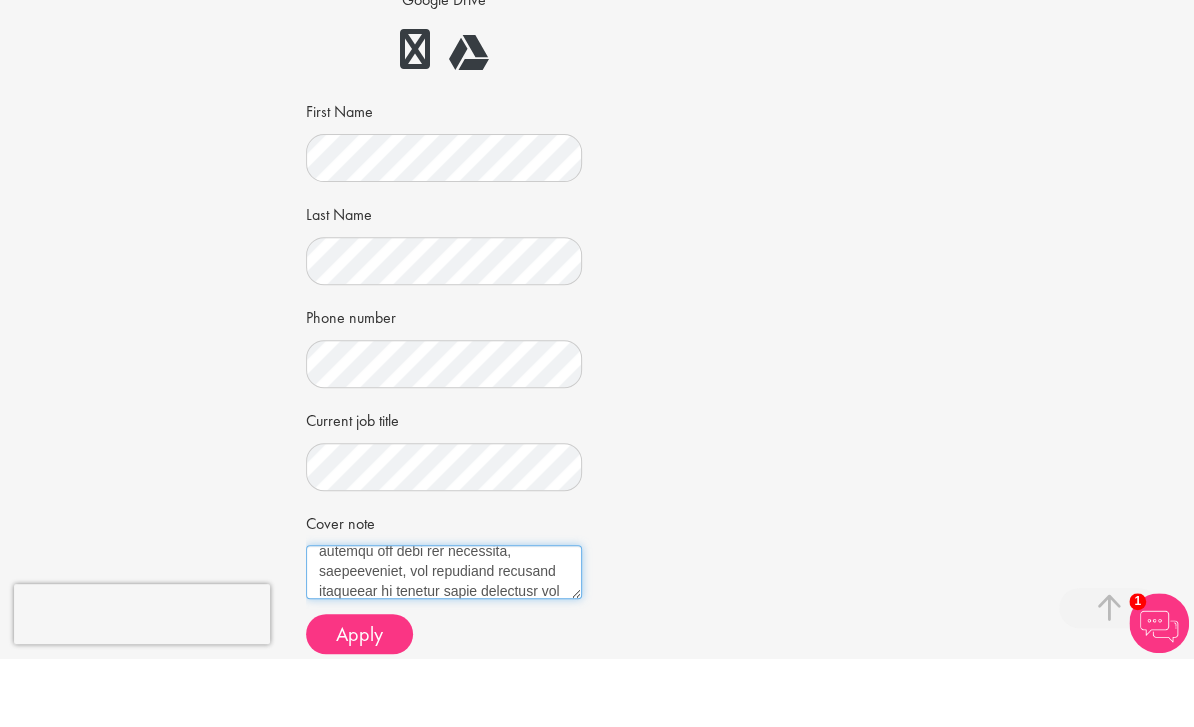 scroll, scrollTop: 1673, scrollLeft: 0, axis: vertical 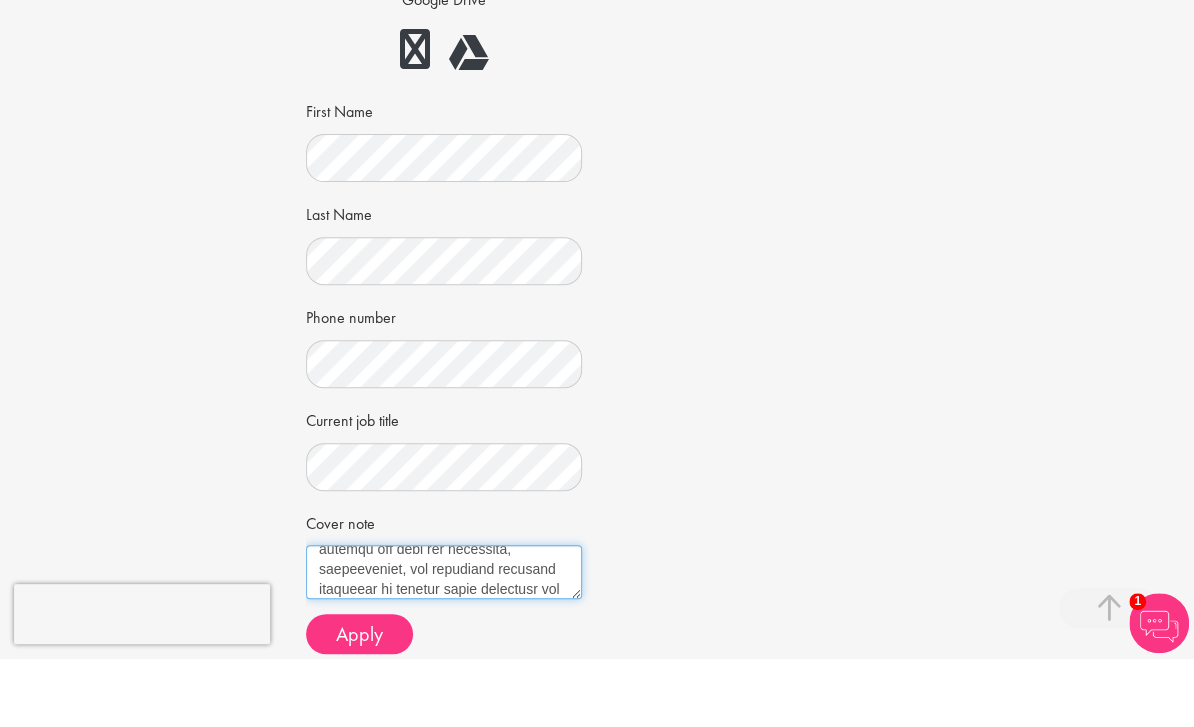 click on "Cover note" at bounding box center (444, 641) 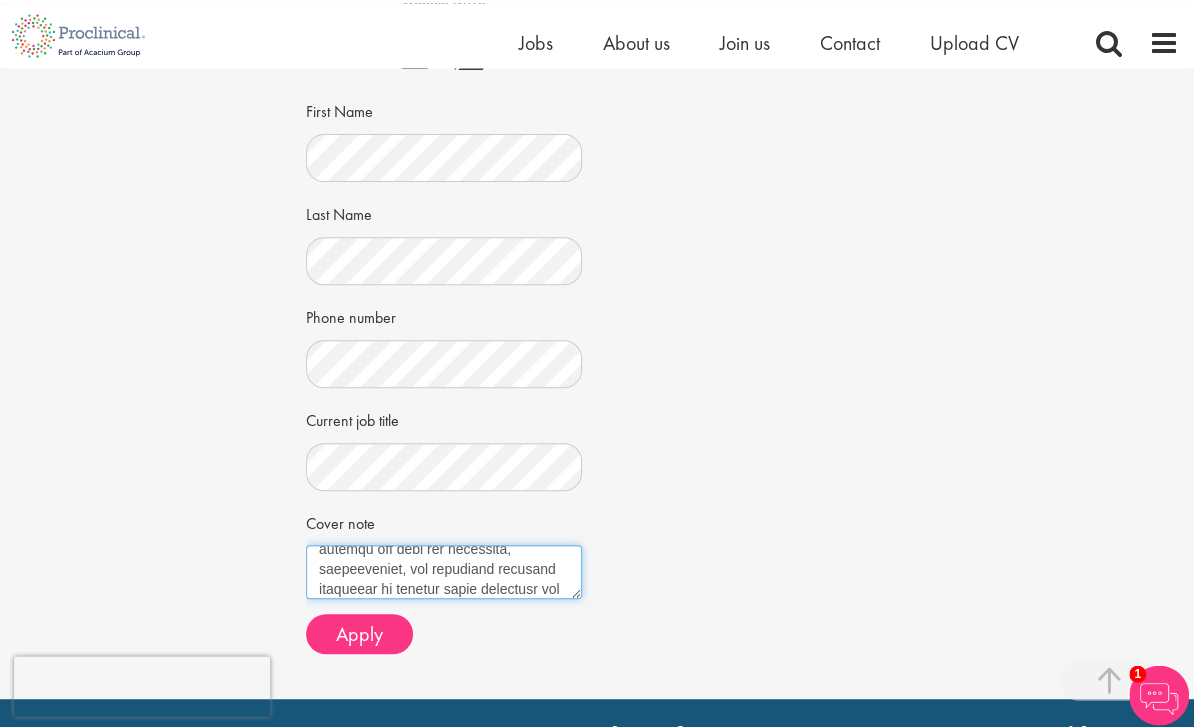 scroll, scrollTop: 349, scrollLeft: 0, axis: vertical 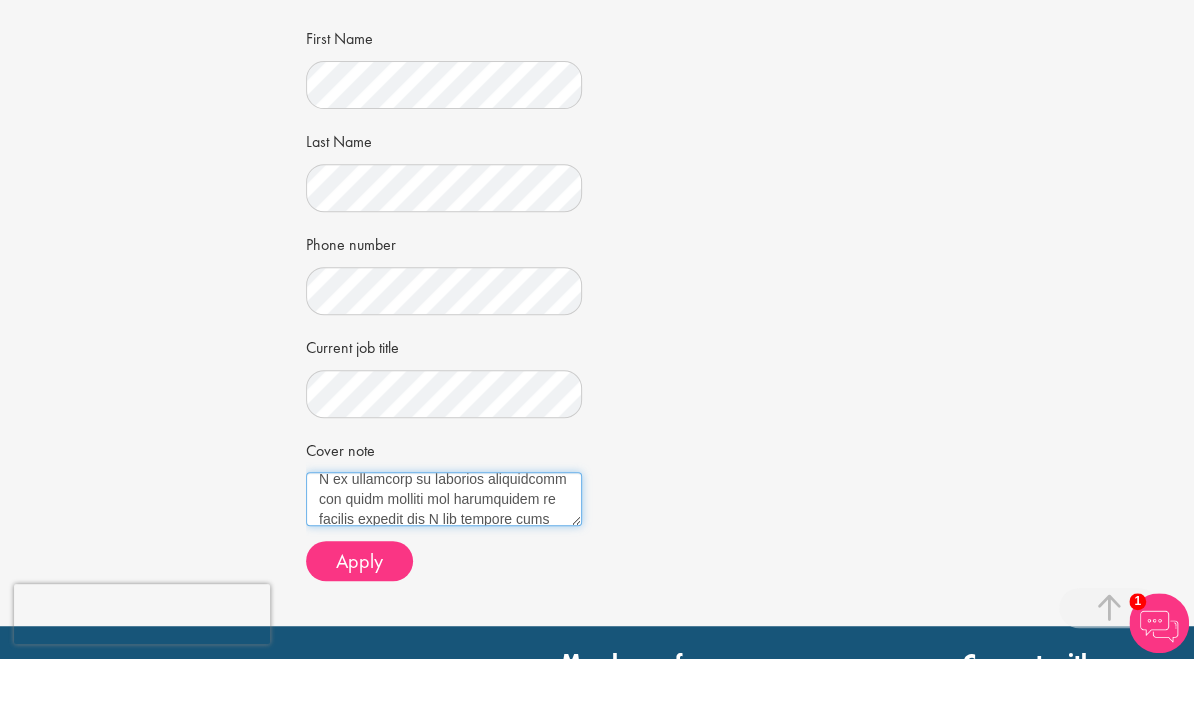 click on "Cover note" at bounding box center (444, 568) 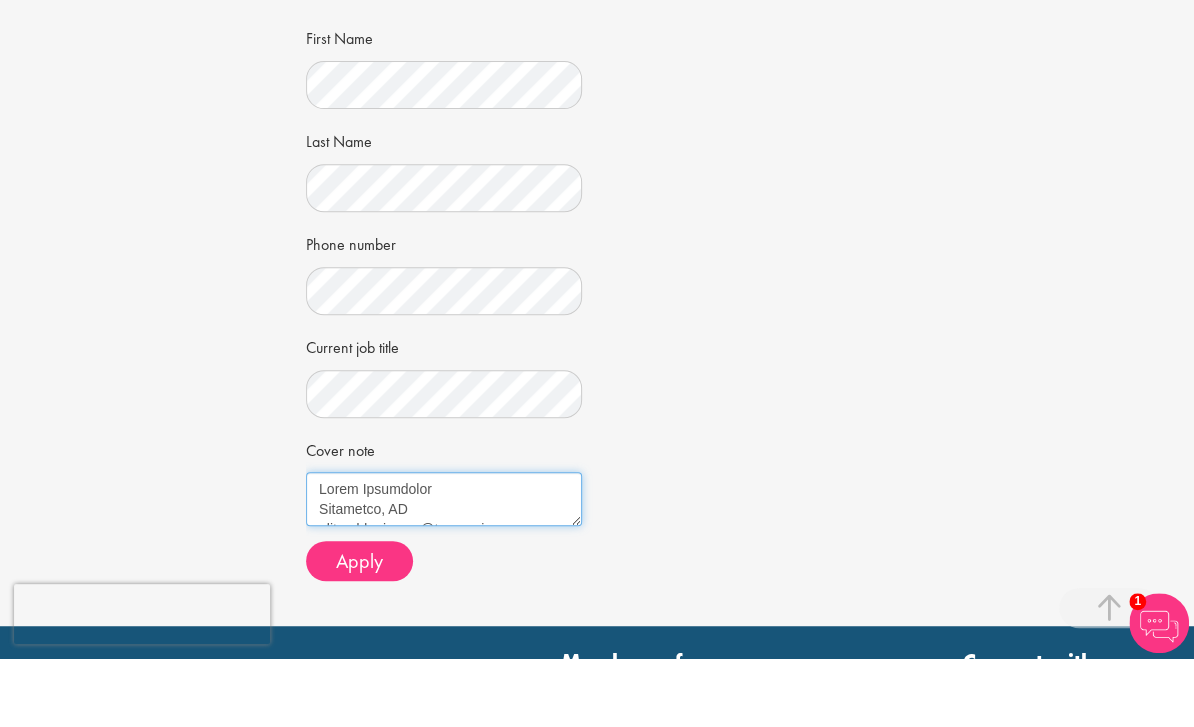 scroll, scrollTop: 0, scrollLeft: 0, axis: both 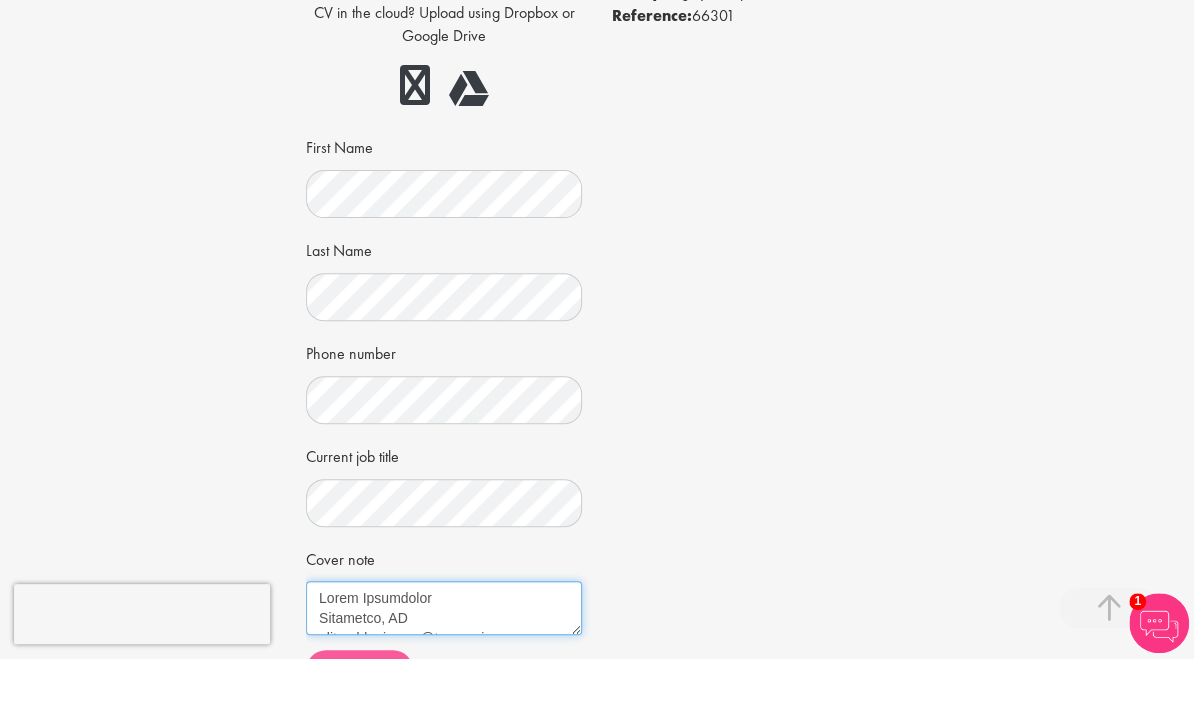 type on "Louis Brooksbank
Harrogate, UK
louisbrooksbank@icloud.com
23rd July 2025
Proclinical
Zug, Switzerland
RE: Clinical Research associate
Ref: 66301
Dear Mr Bennett,
I am writing to express my interest in the Clinical Research Associate contract position recently advertised by Proclinical. With a strong academic foundation in biomedical science, hands on laboratory experience, and a genuine enthusiasm for clinical research, I am confident in my ability to contribute meaningfully to your ongoing diagnostic and regulatory efforts.
During my time at The University of Sheffield, where I graduated with First Class Honours in BSc Biomedical Science, I gained significant exposure to core areas such as molecular cell biology, pharmacological techniques, and human physiology. These modules were reinforced by practical experience in research focused coursework and a major research project that developed my skills in experimental design, data collection, and interpretation. I was honoured to receive ‘The Physiological..." 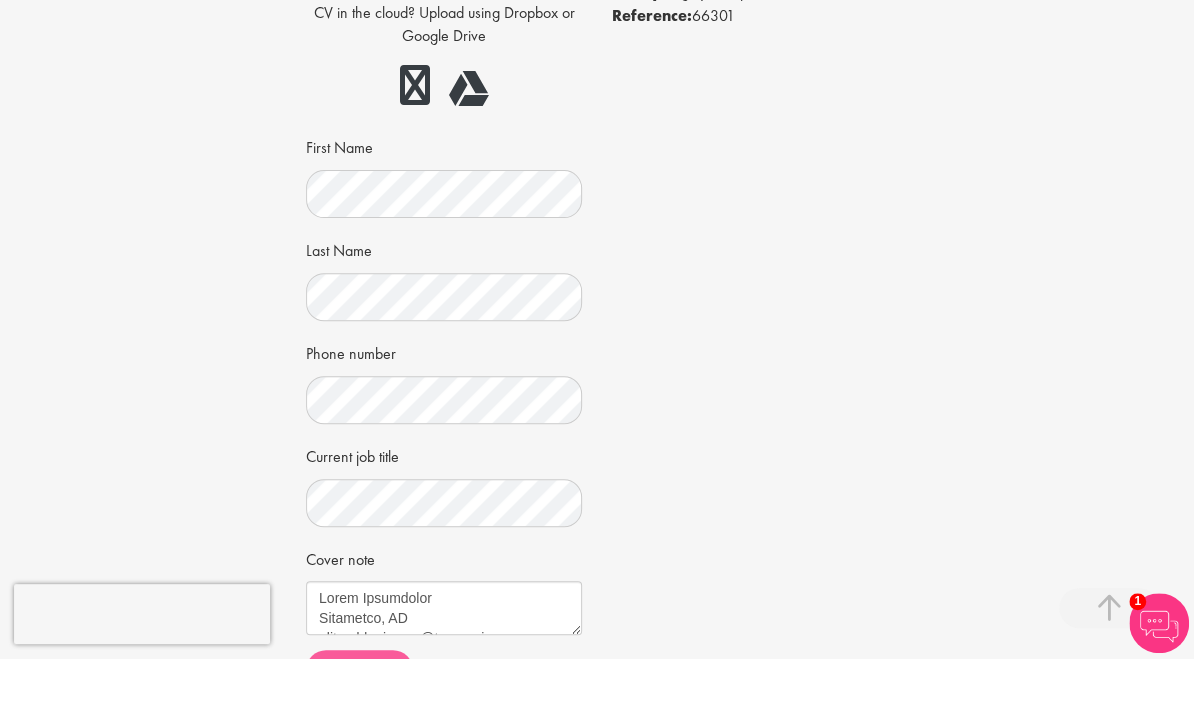 click on "Apply" at bounding box center (359, 739) 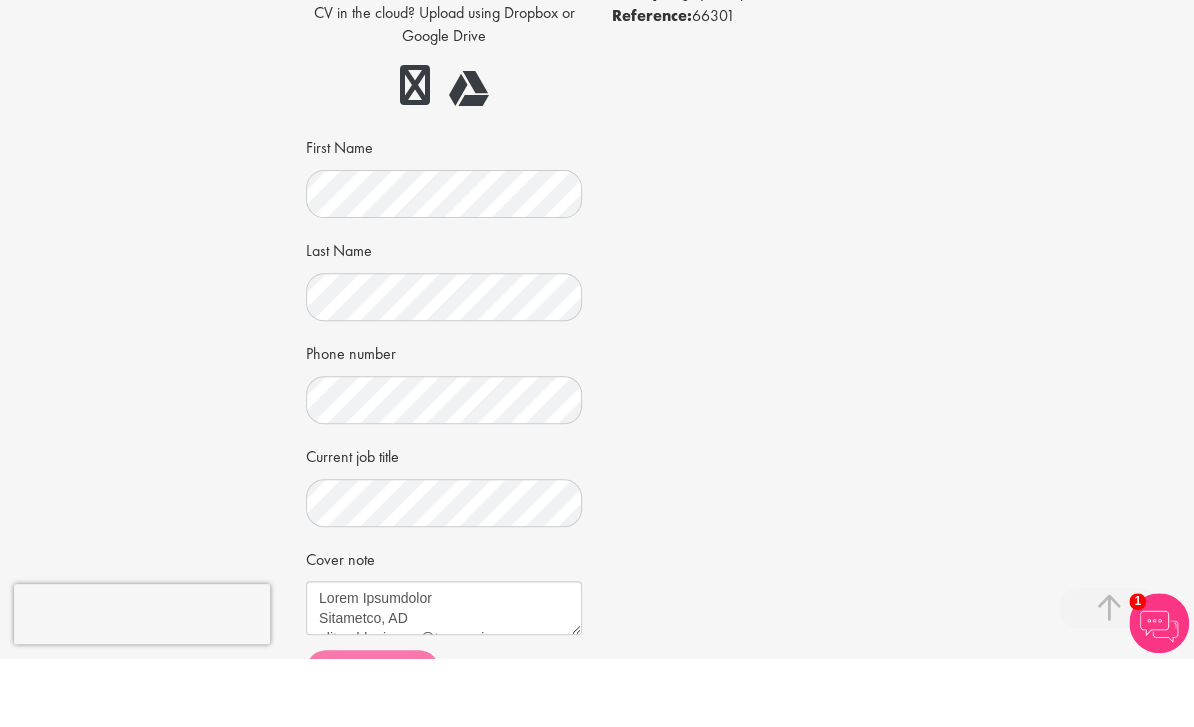 scroll, scrollTop: 310, scrollLeft: 0, axis: vertical 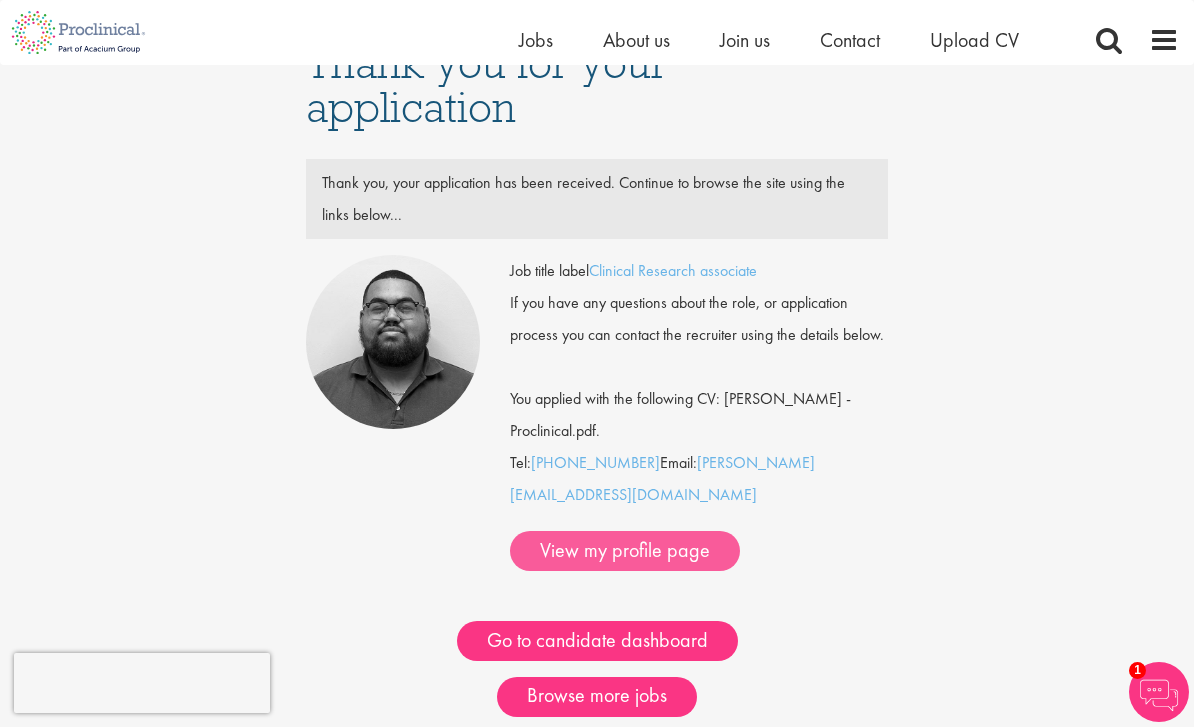 click on "View my profile page" at bounding box center [625, 551] 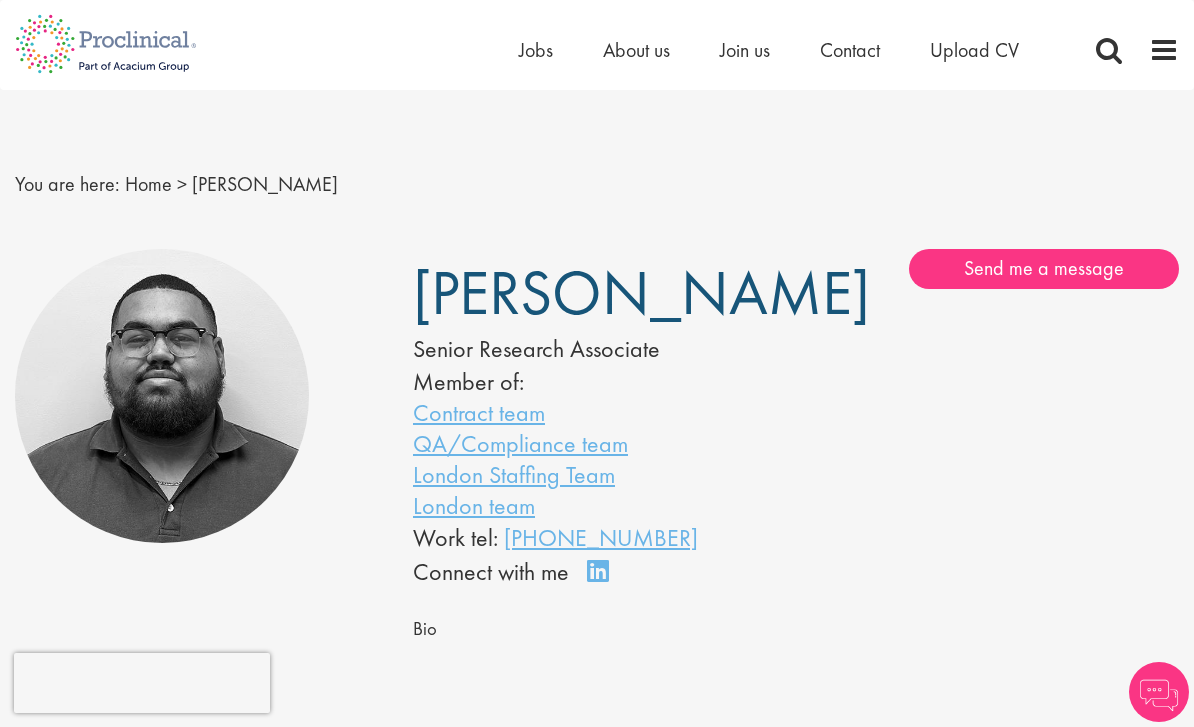 scroll, scrollTop: 0, scrollLeft: 0, axis: both 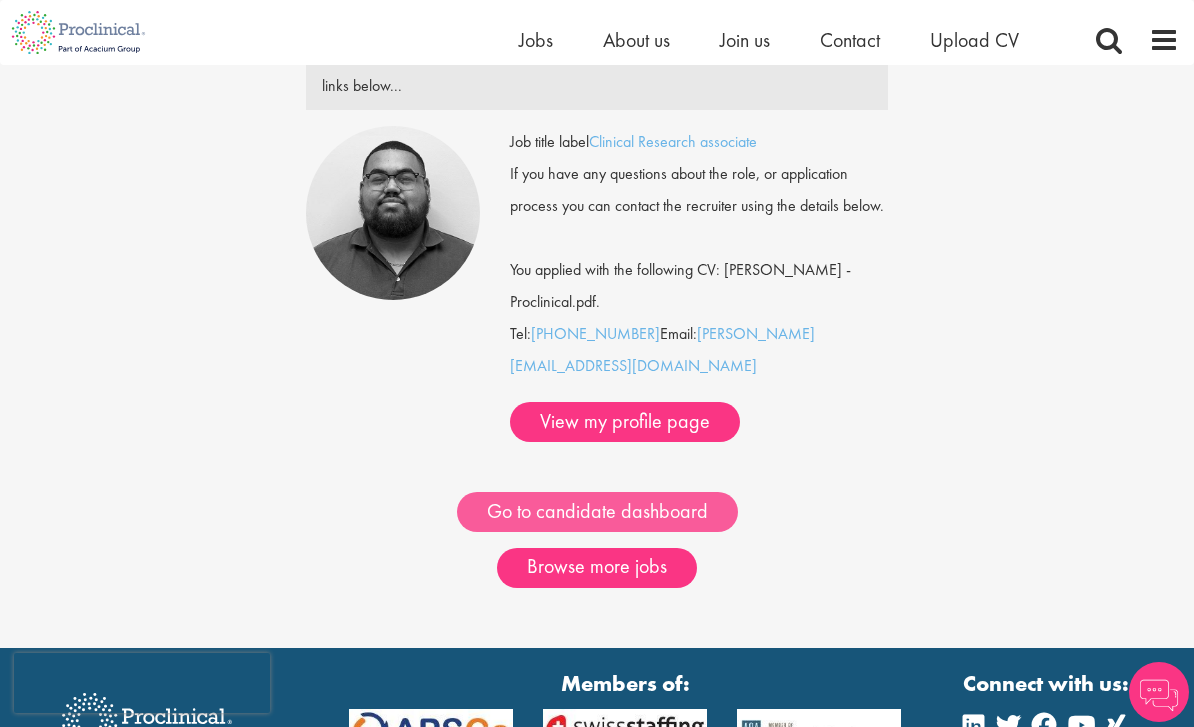 click on "Go to candidate dashboard" at bounding box center [597, 512] 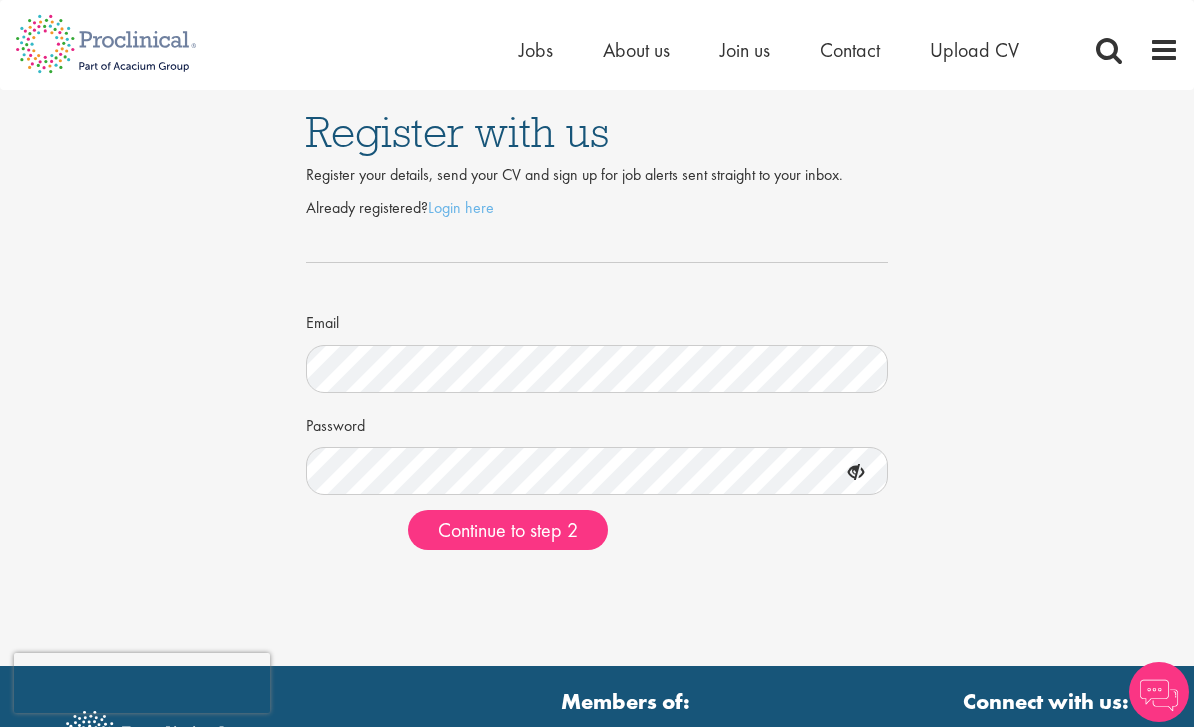scroll, scrollTop: 0, scrollLeft: 0, axis: both 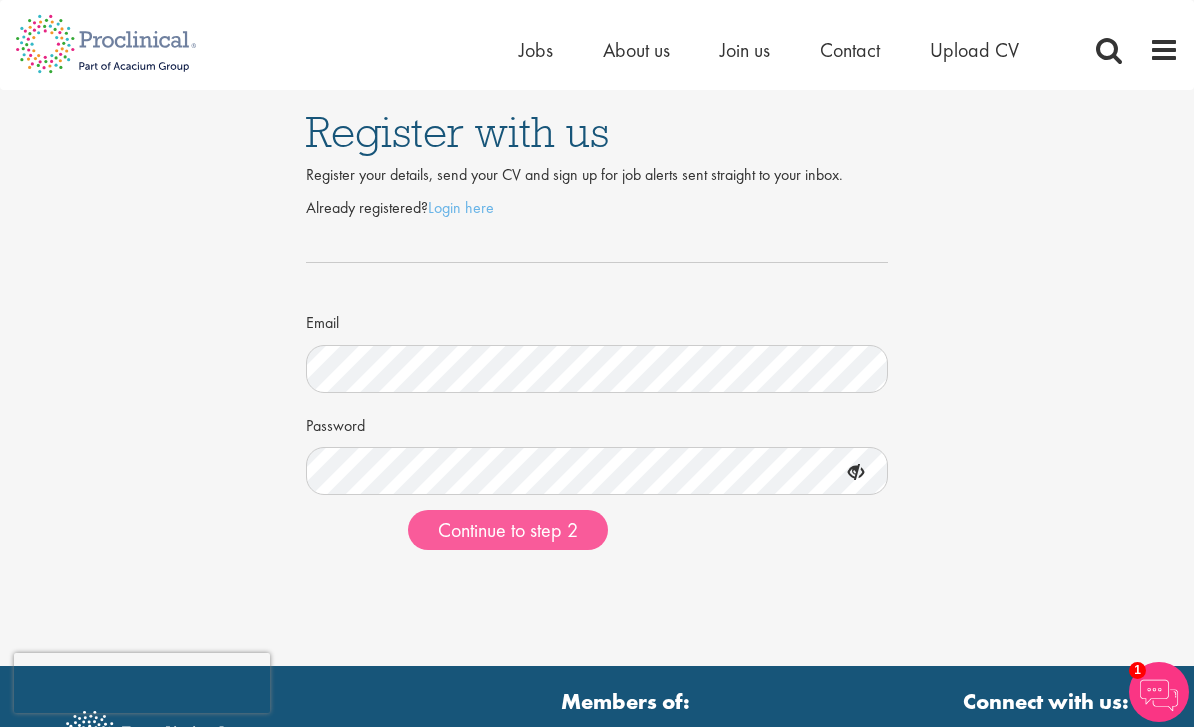 click on "Continue to step 2" at bounding box center [508, 530] 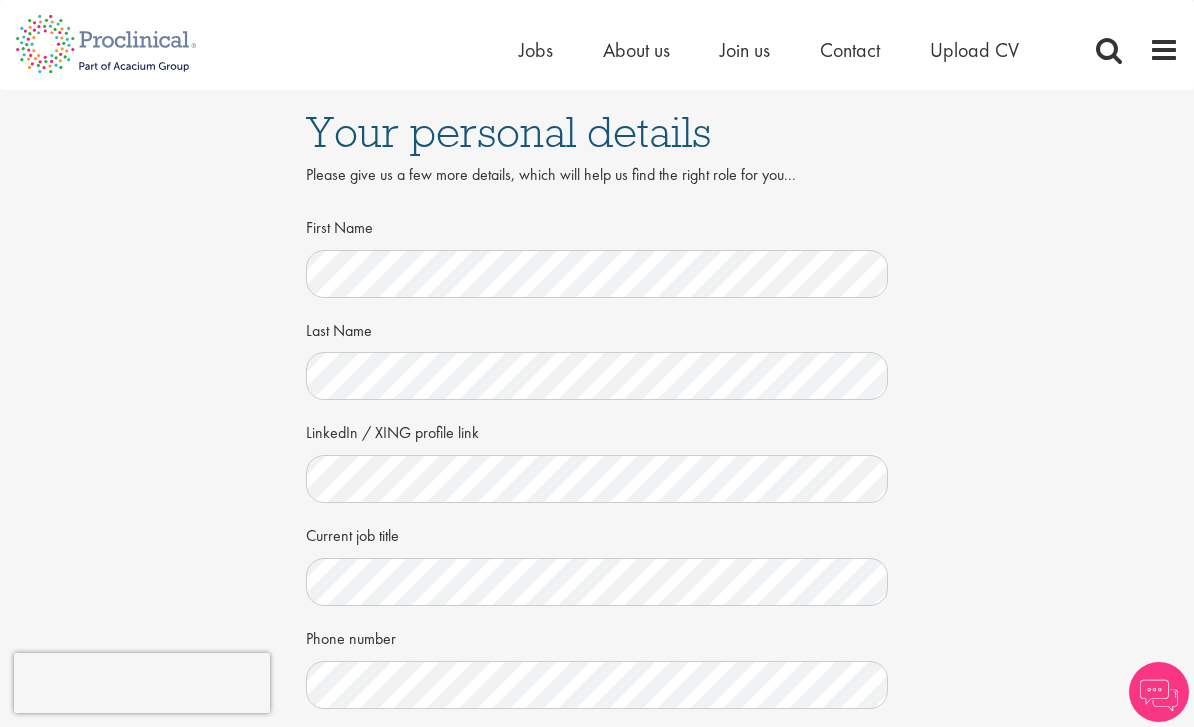 scroll, scrollTop: 0, scrollLeft: 0, axis: both 